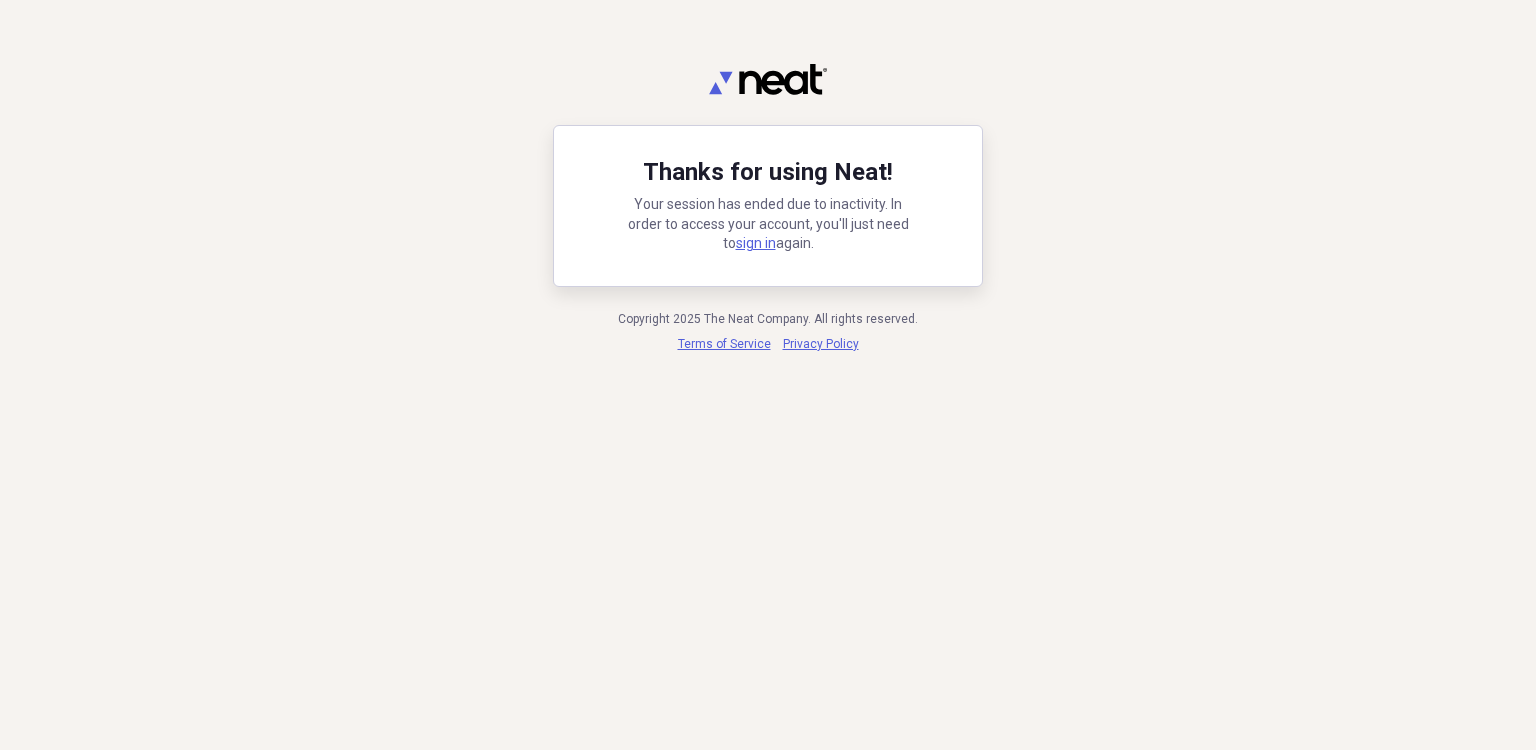 scroll, scrollTop: 0, scrollLeft: 0, axis: both 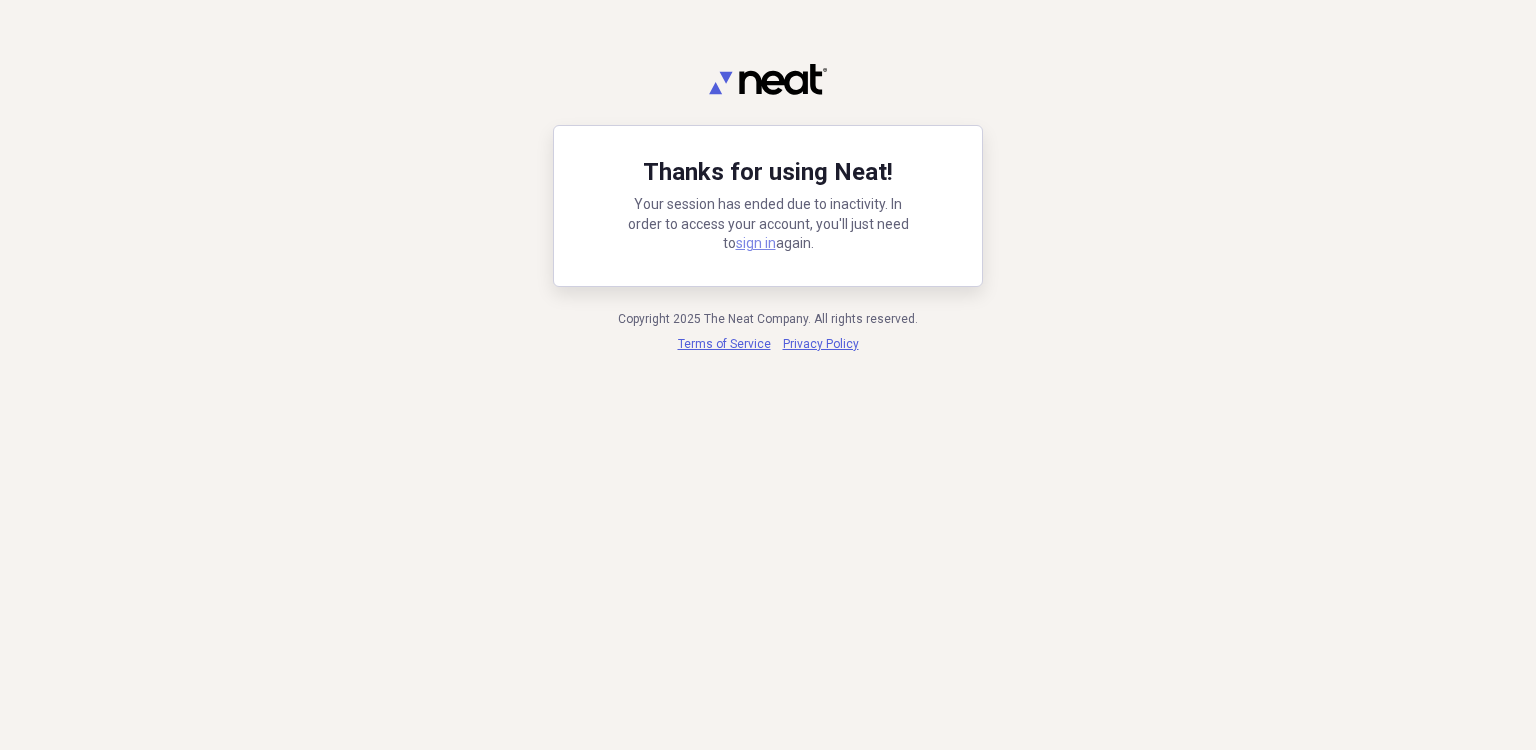 click on "sign in" at bounding box center [756, 243] 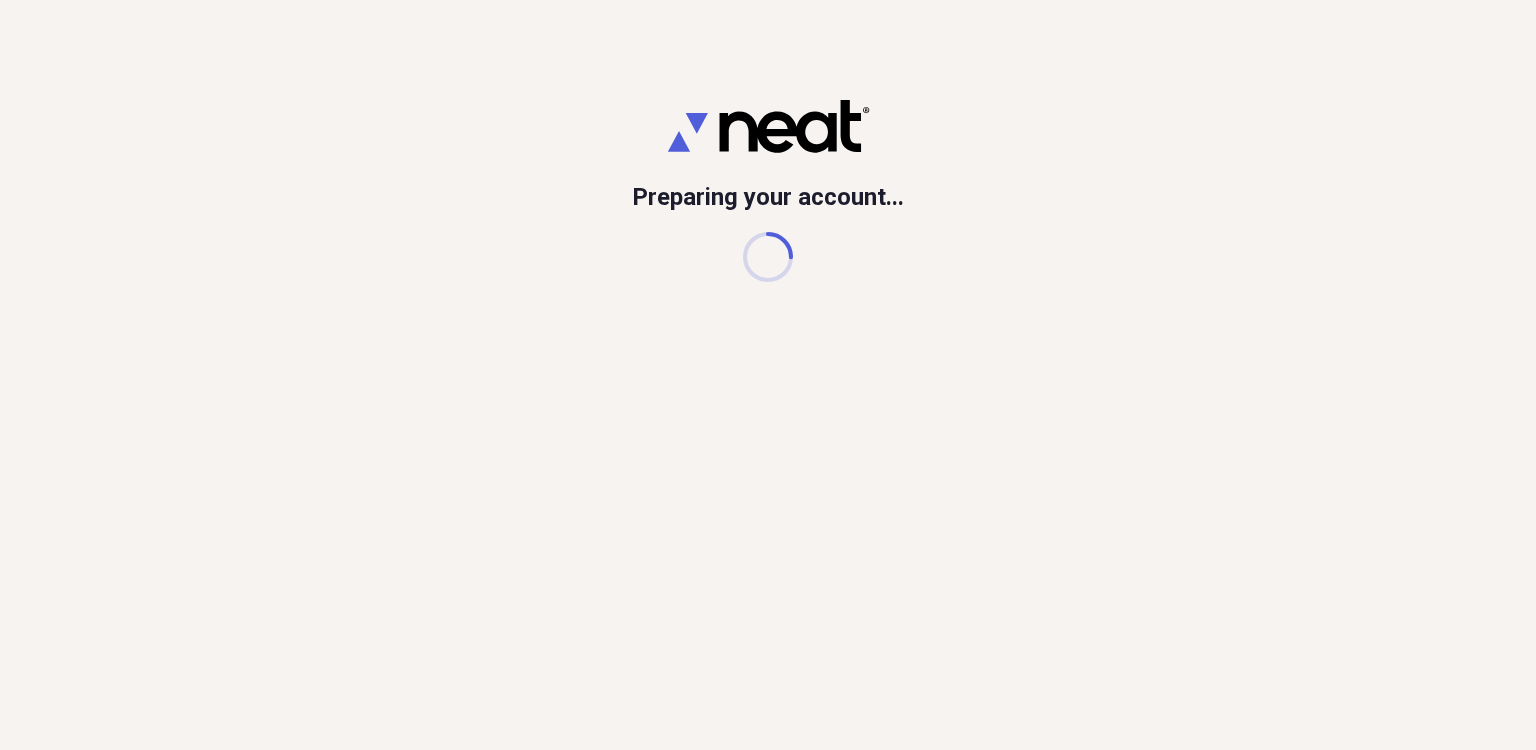 scroll, scrollTop: 0, scrollLeft: 0, axis: both 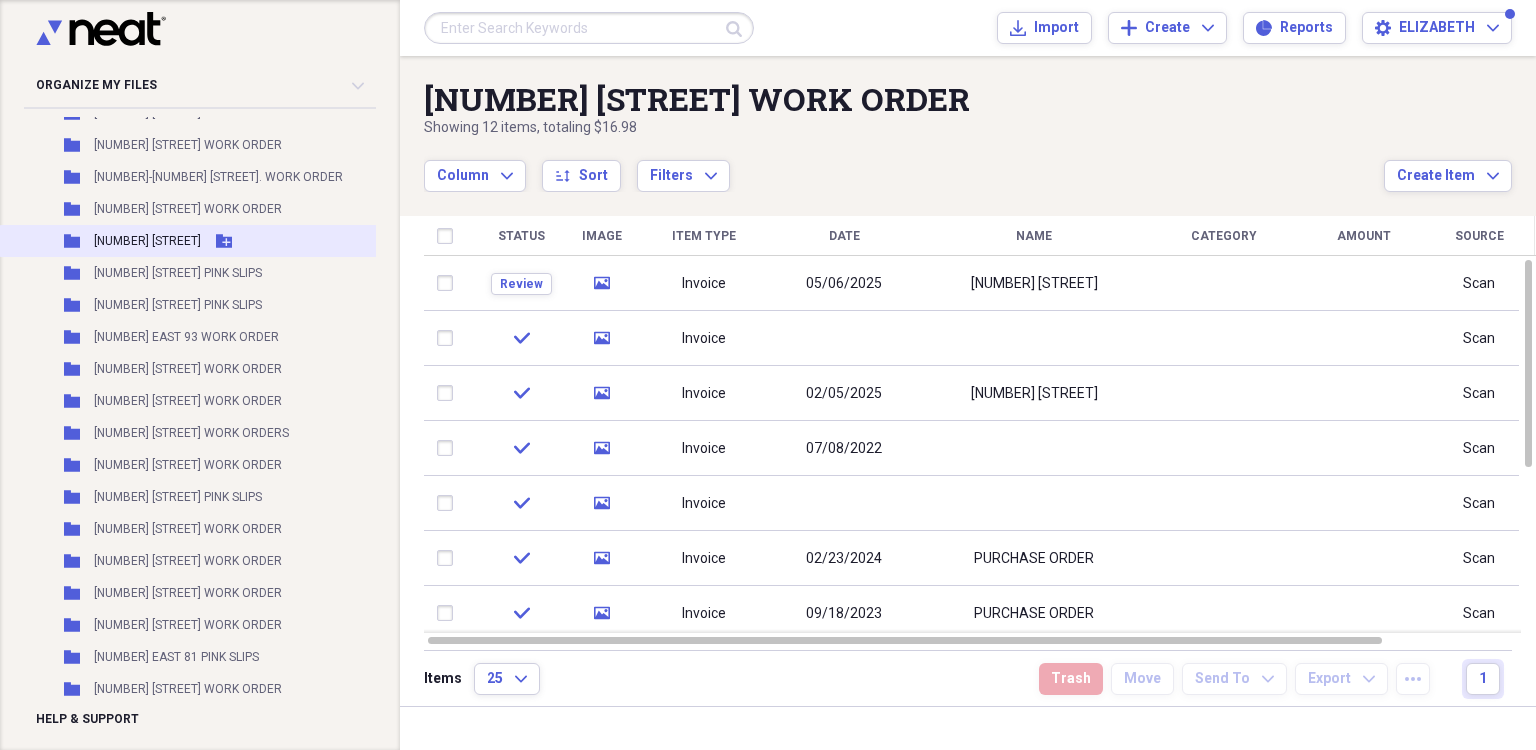 click on "[NUMBER] [STREET]" at bounding box center [147, 241] 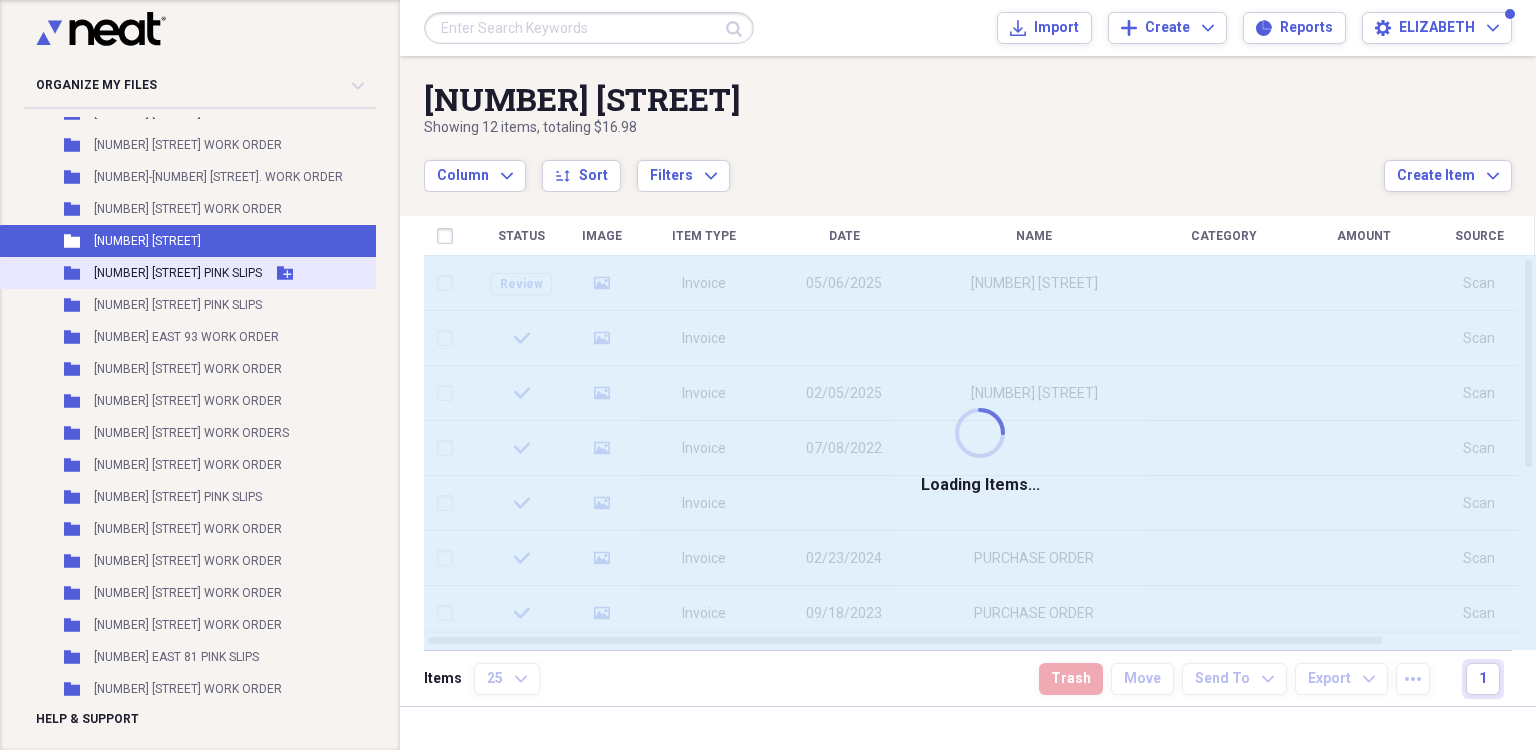 click on "[NUMBER] [STREET]     PINK SLIPS" at bounding box center [178, 273] 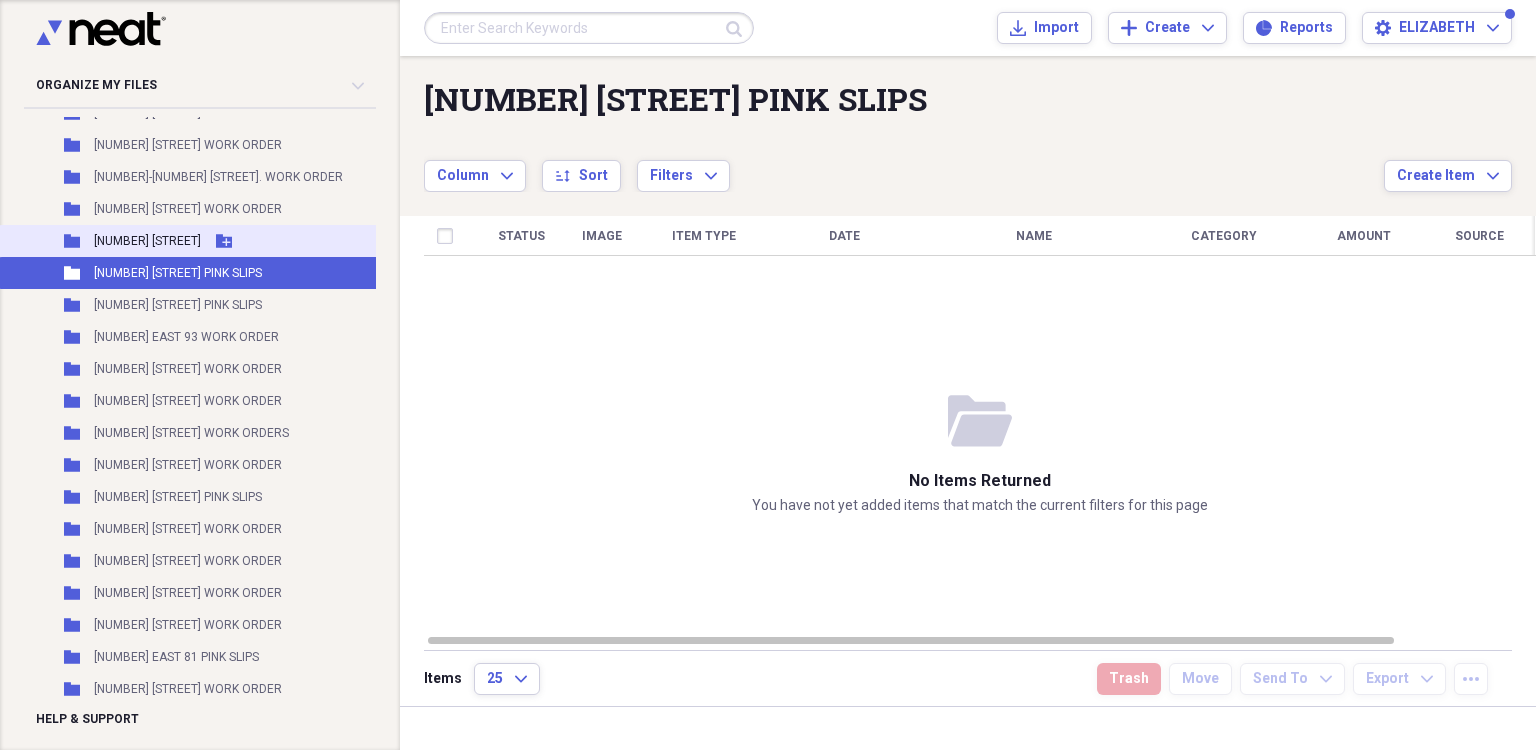 click on "[NUMBER] [STREET]" at bounding box center (147, 241) 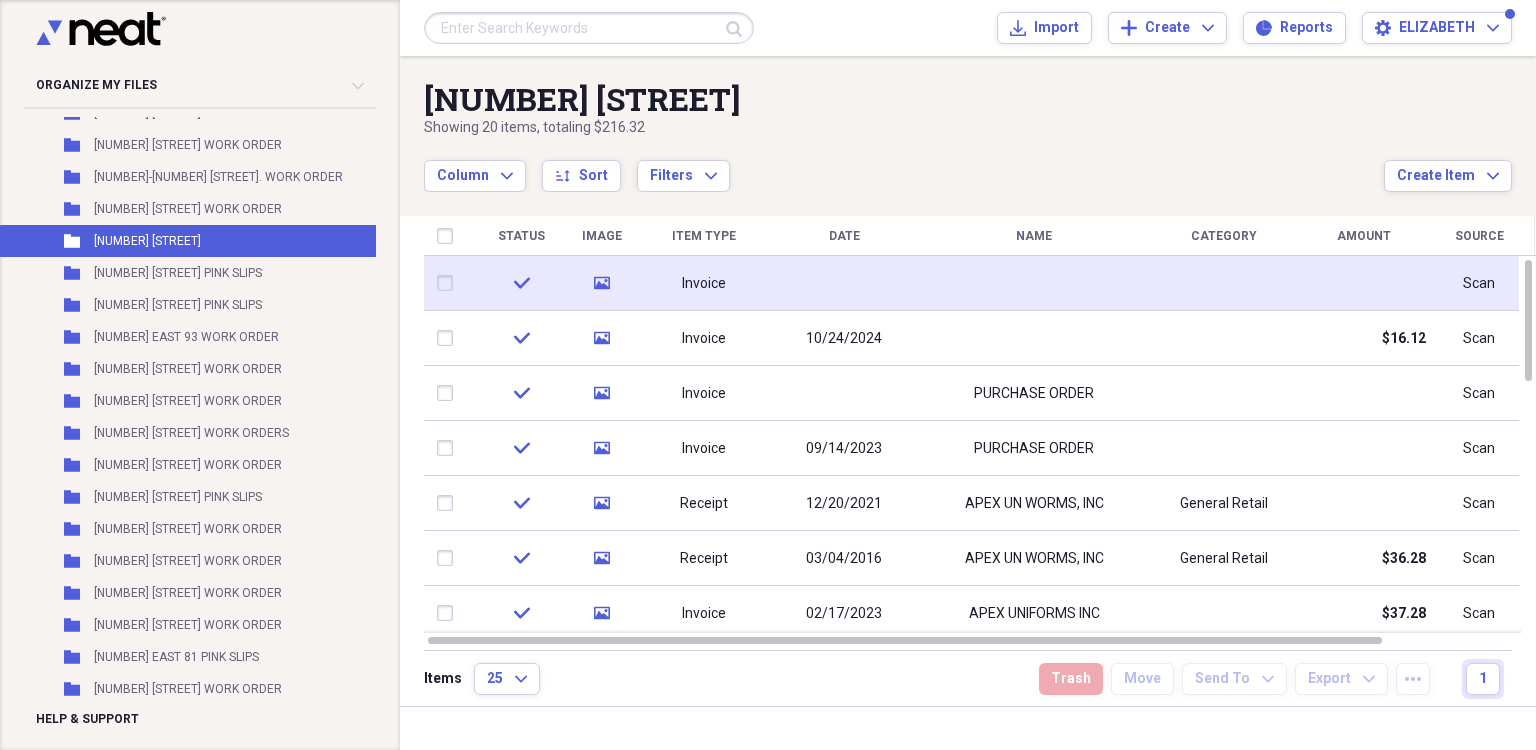 click at bounding box center (844, 283) 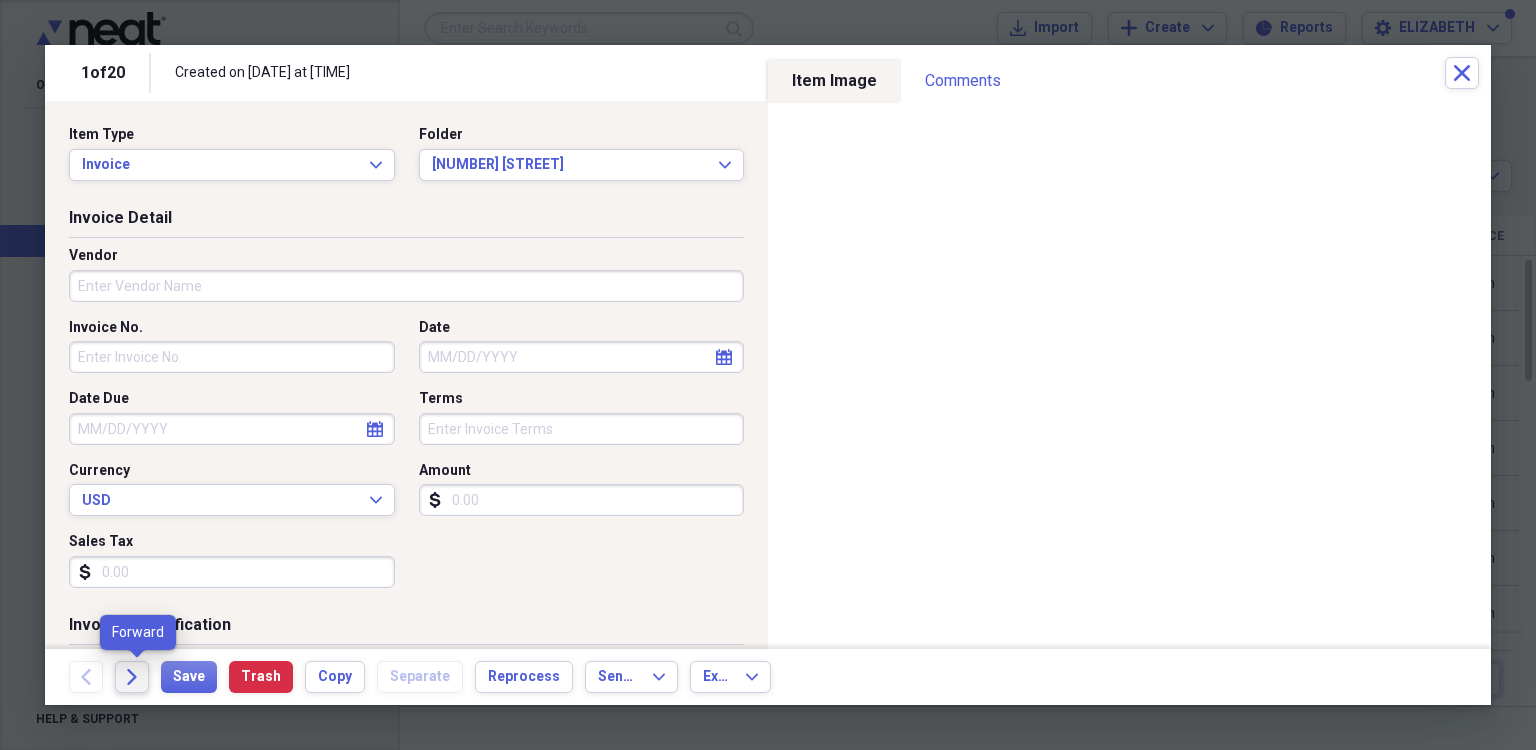 click on "Forward" at bounding box center (132, 677) 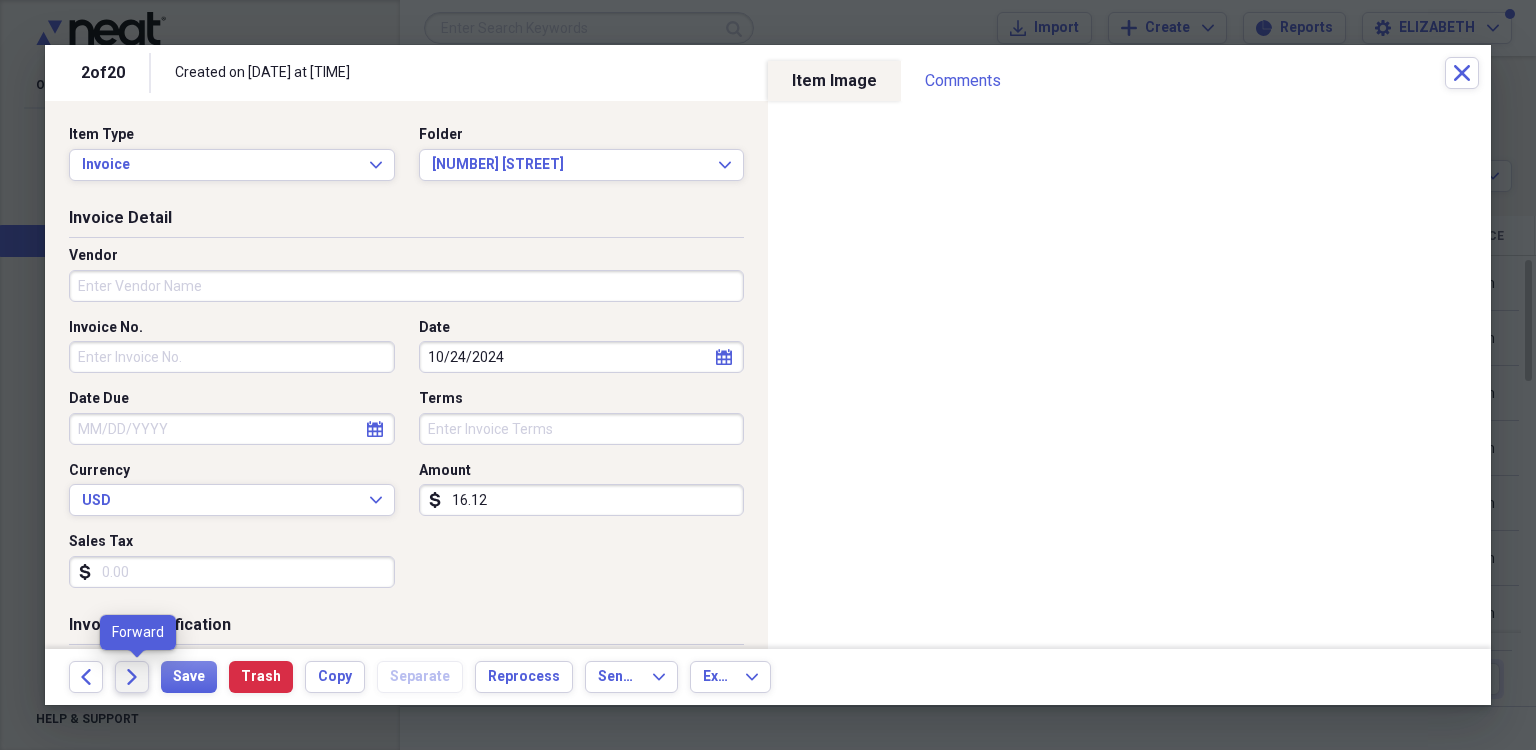 click on "Forward" at bounding box center (132, 677) 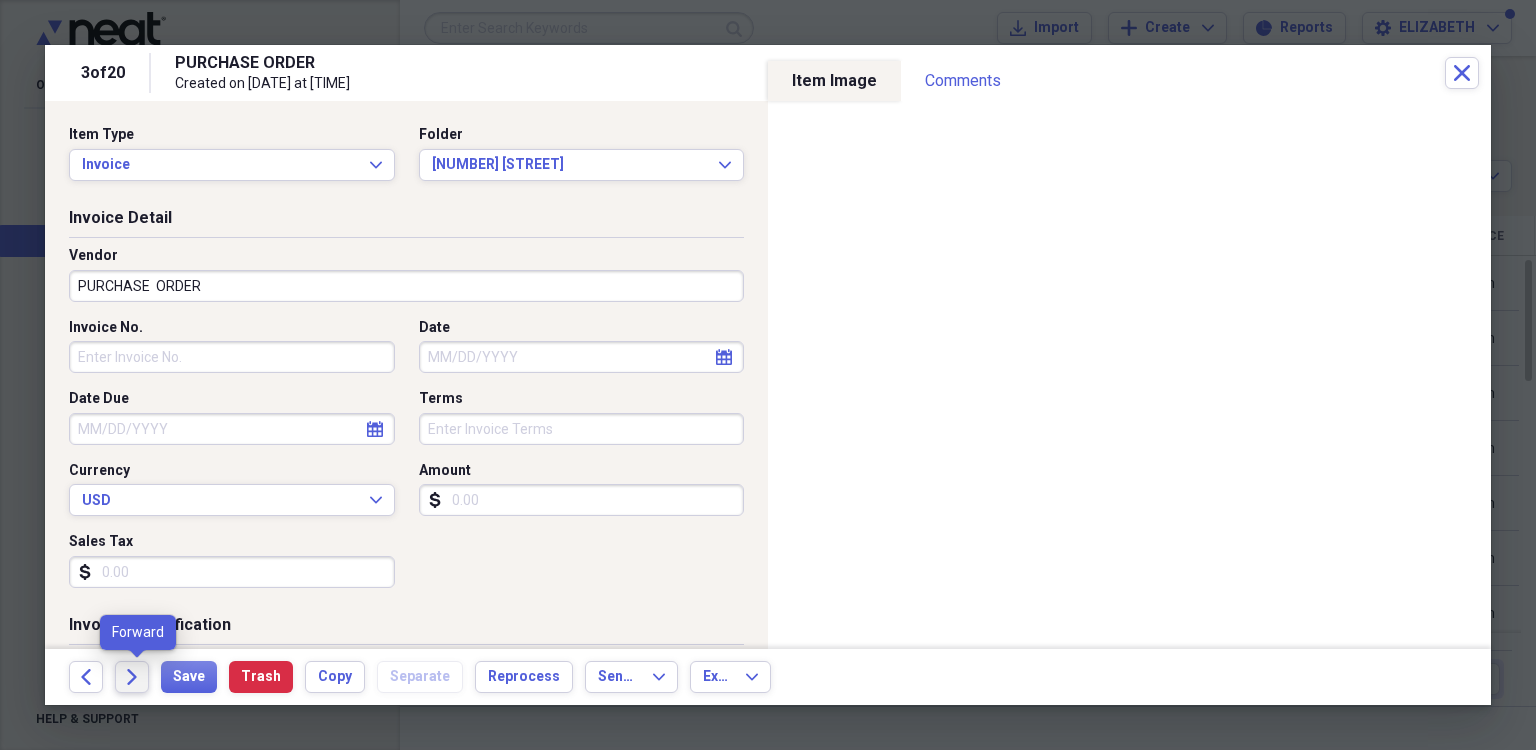 click 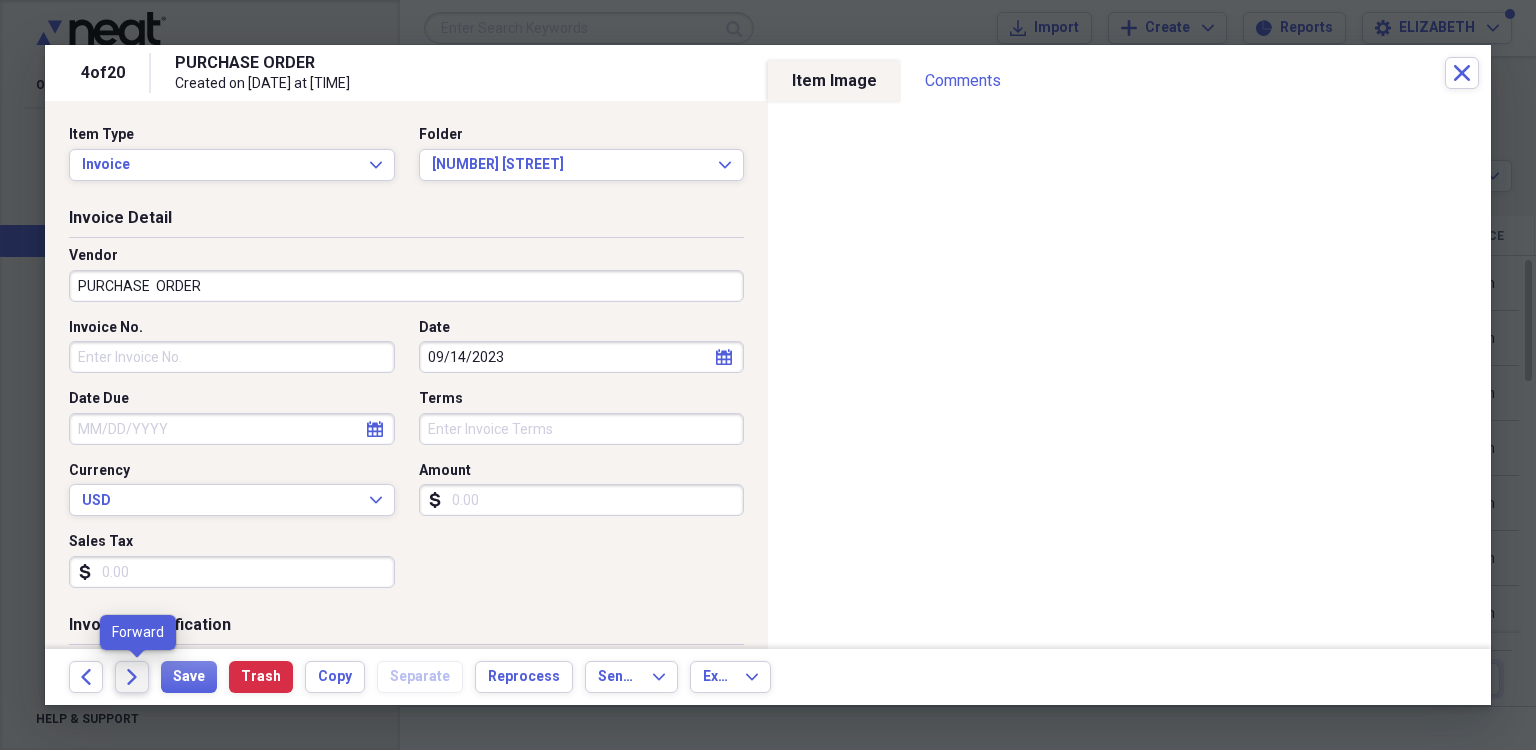 click on "Forward" 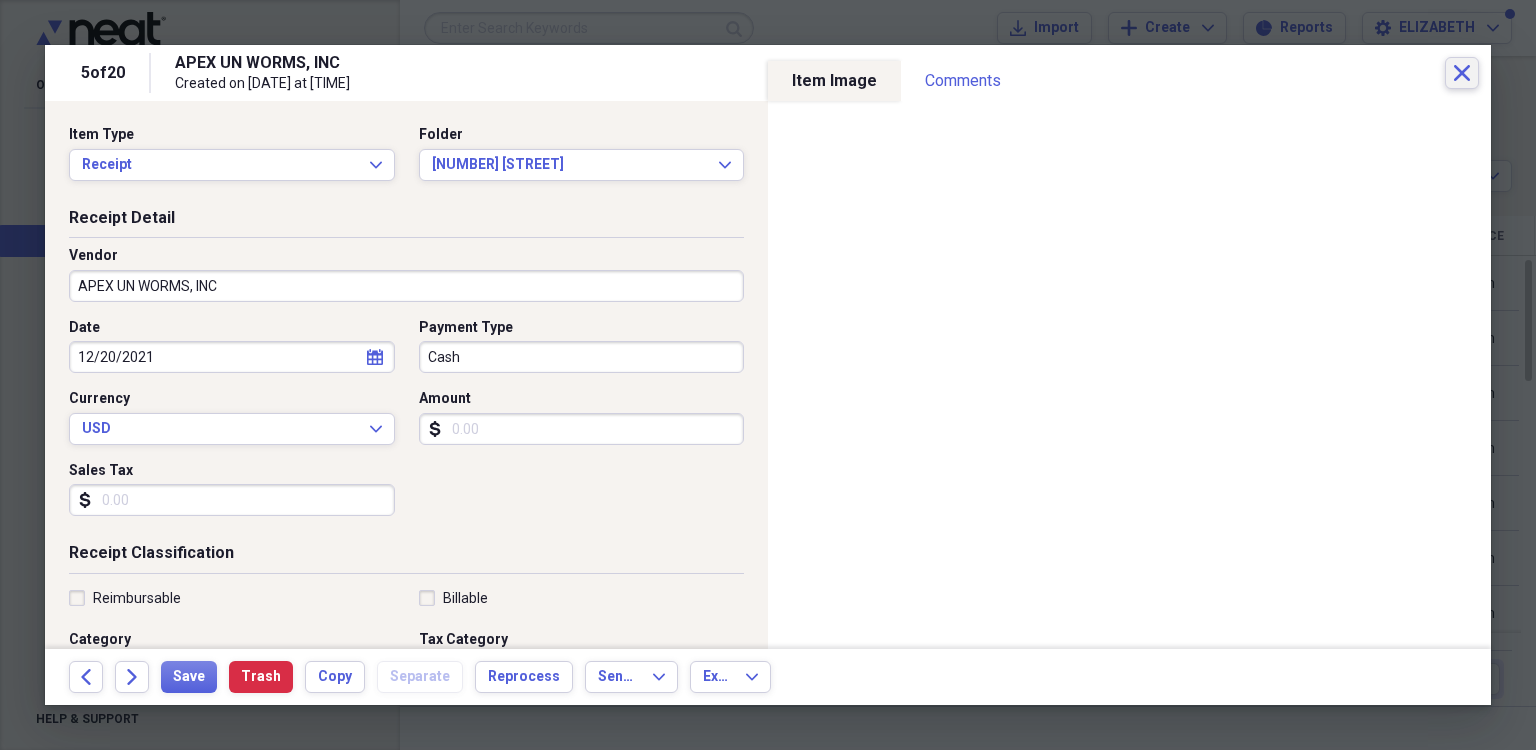 click on "Close" 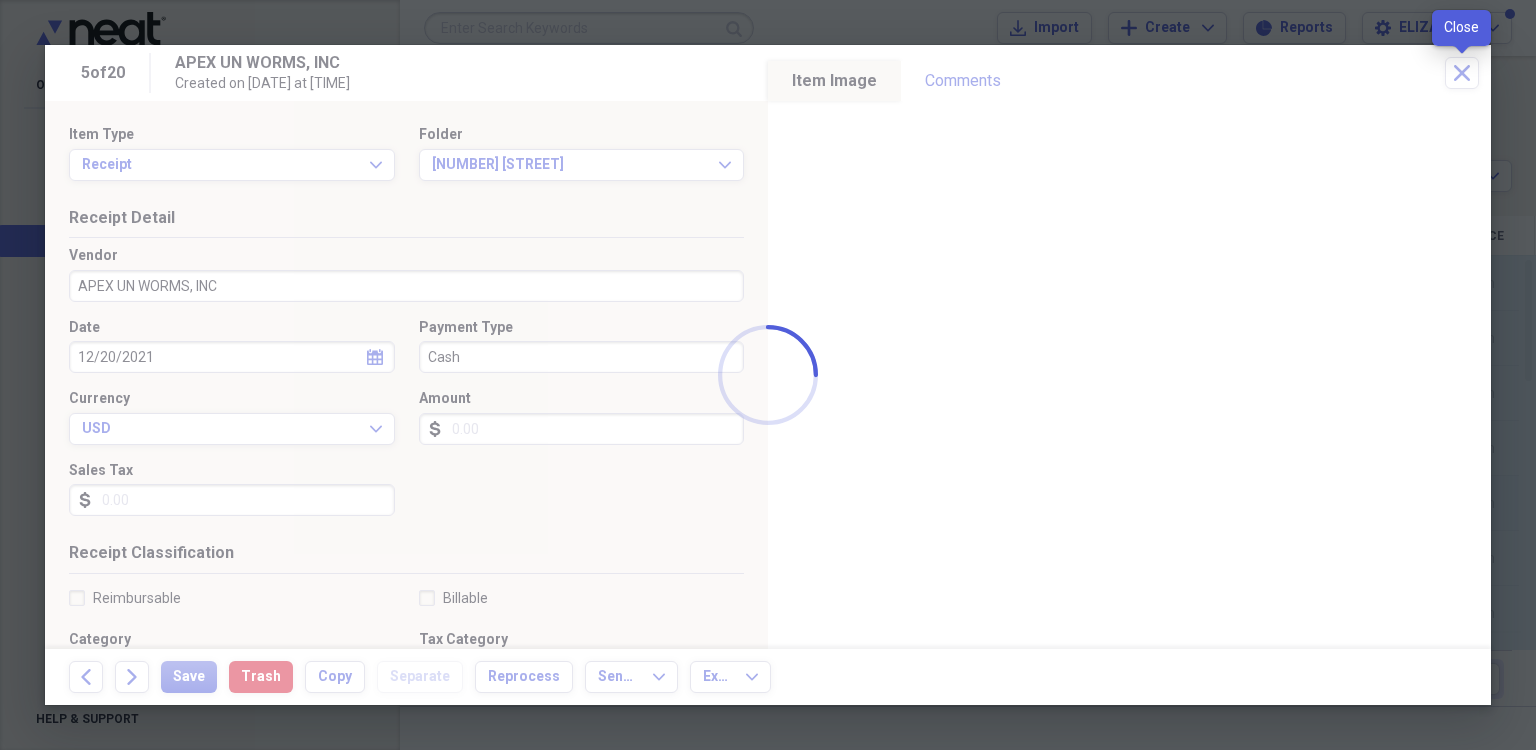 click 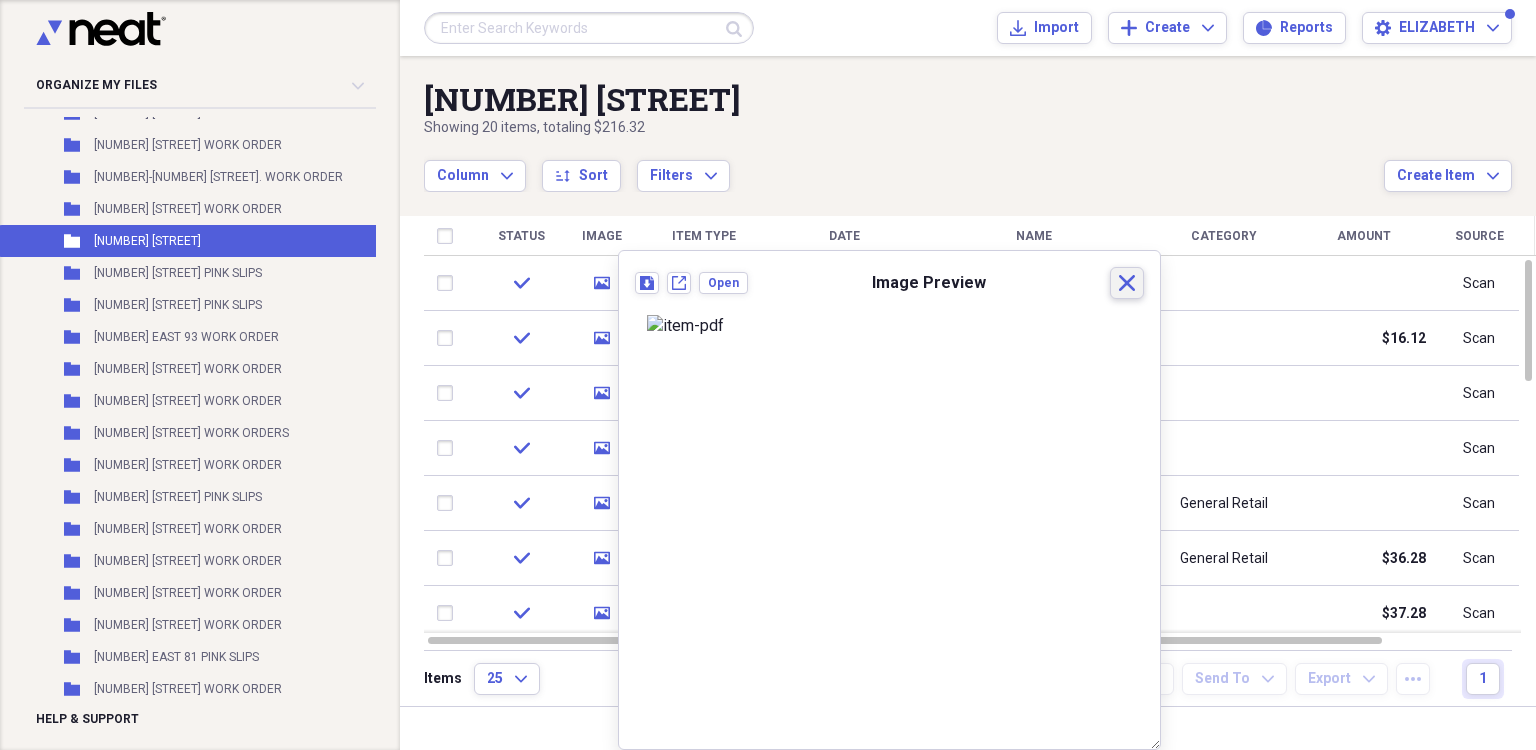 drag, startPoint x: 1128, startPoint y: 280, endPoint x: 1020, endPoint y: 163, distance: 159.22626 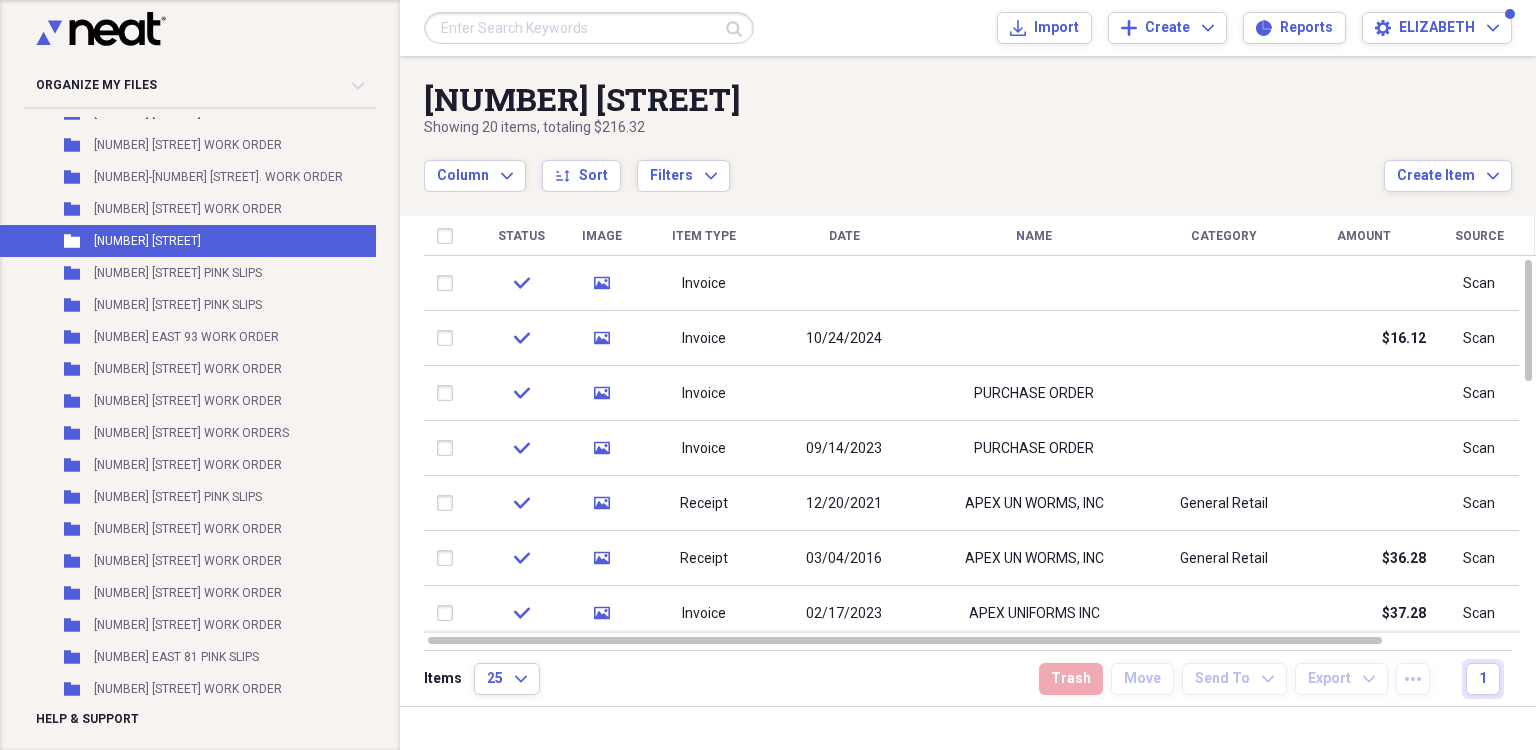 click on "Column Expand sort Sort Filters  Expand" at bounding box center (904, 165) 